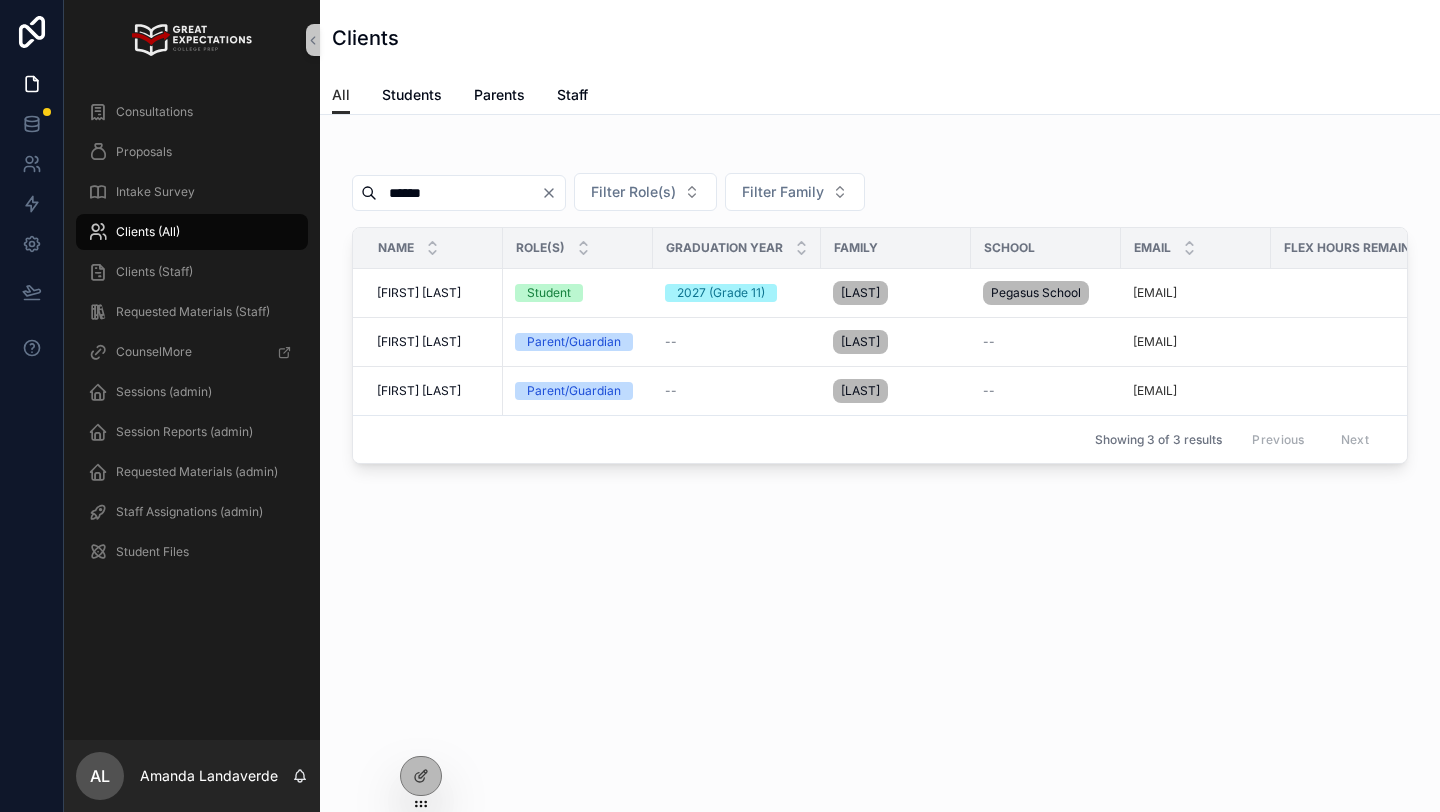 scroll, scrollTop: 0, scrollLeft: 0, axis: both 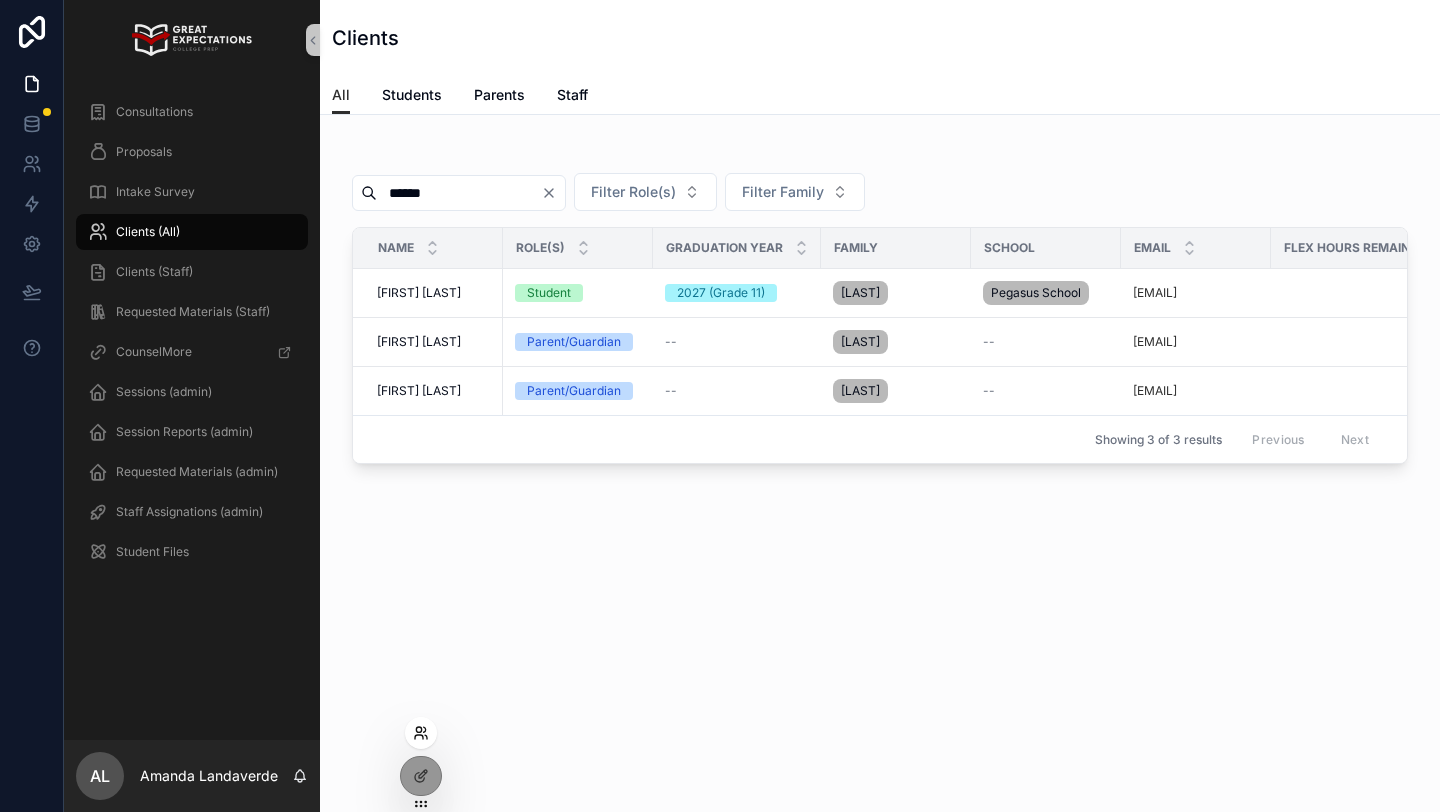 click 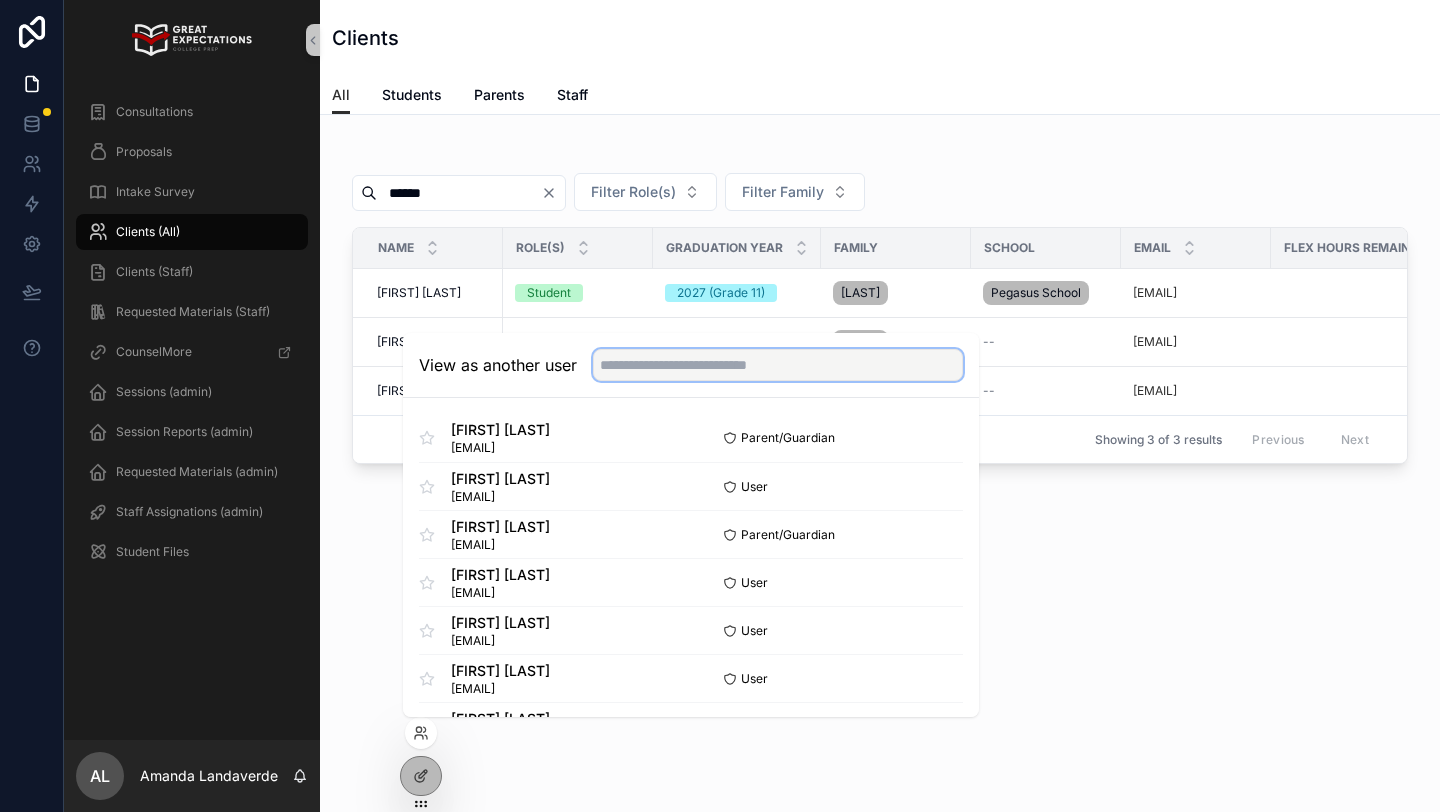 click at bounding box center [778, 365] 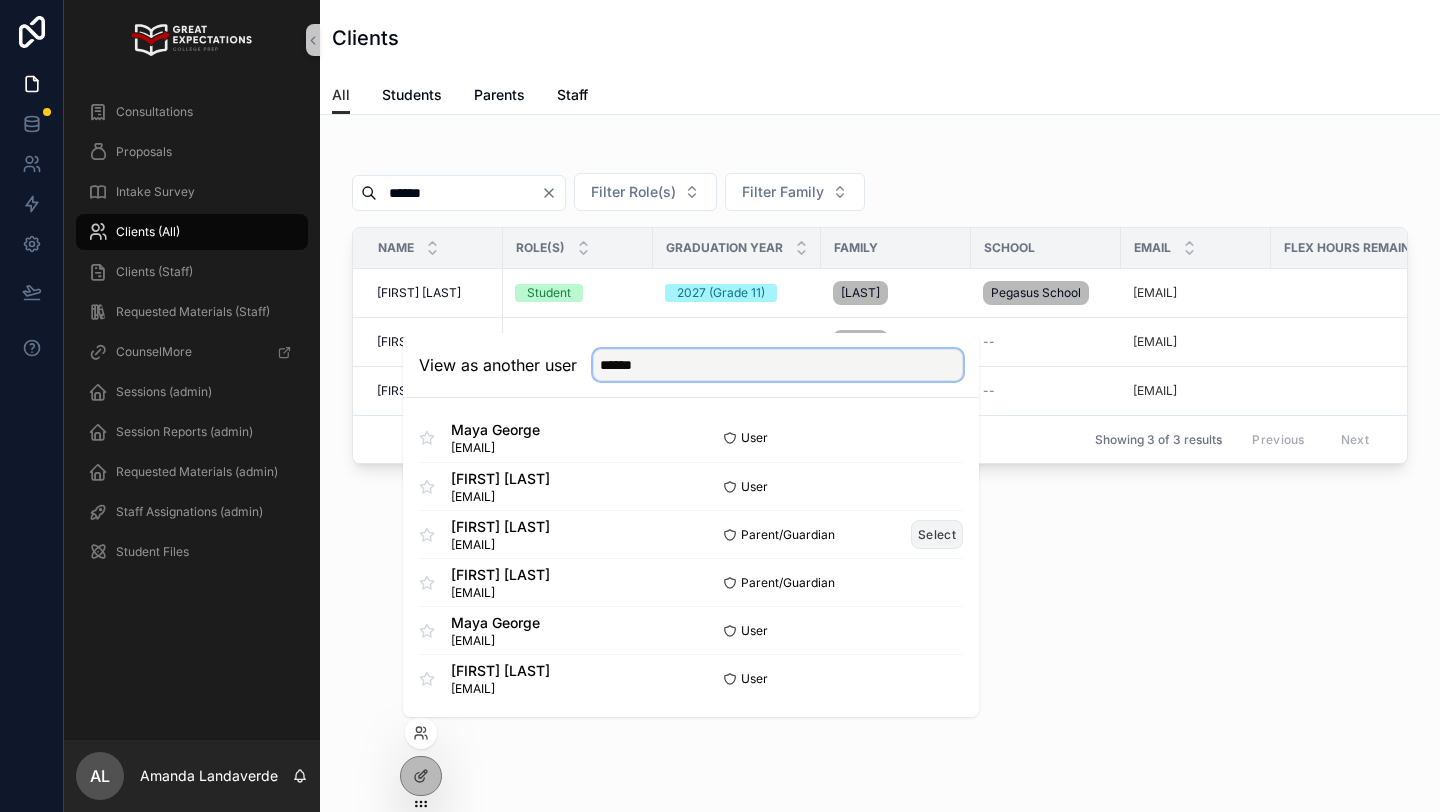 type on "******" 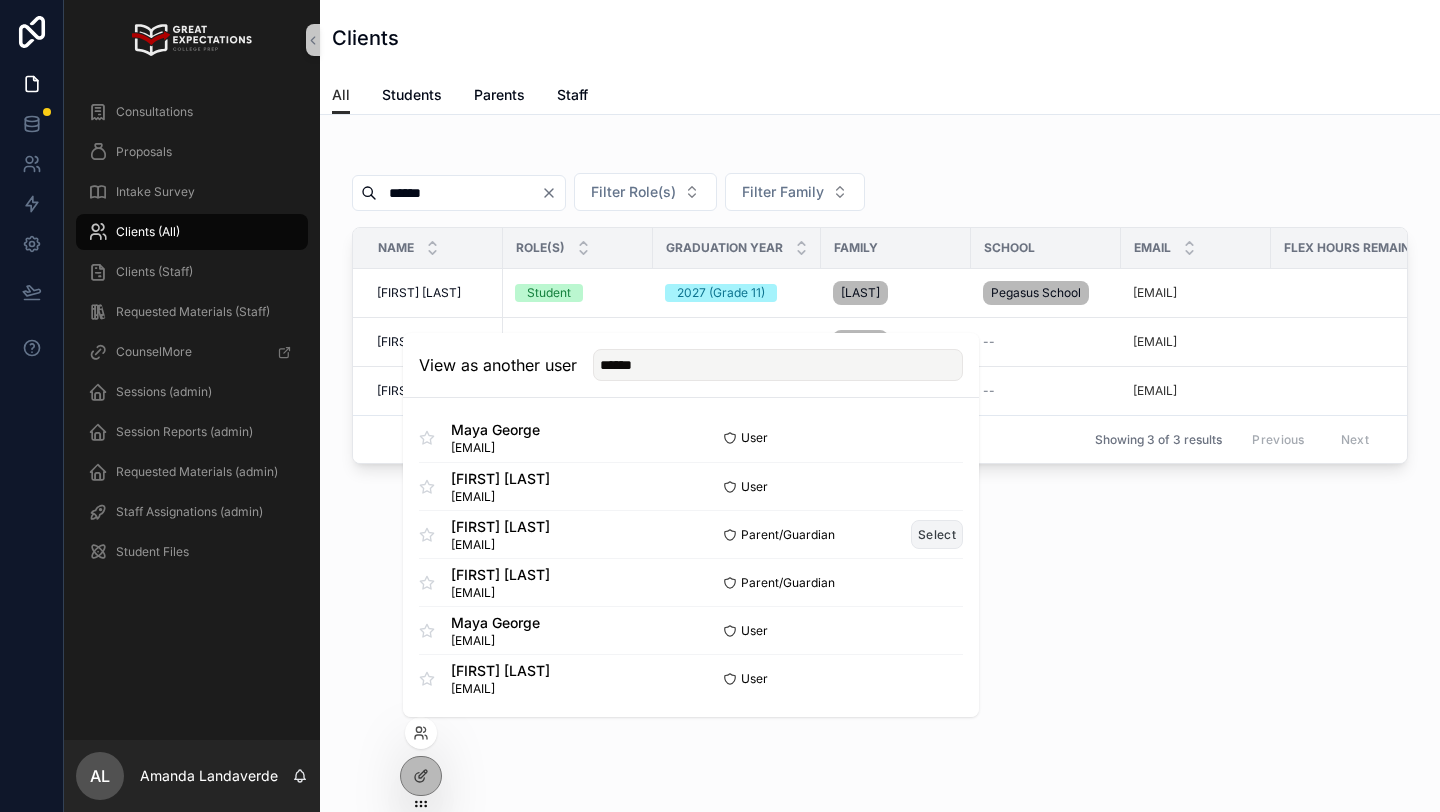 click on "Select" at bounding box center [937, 534] 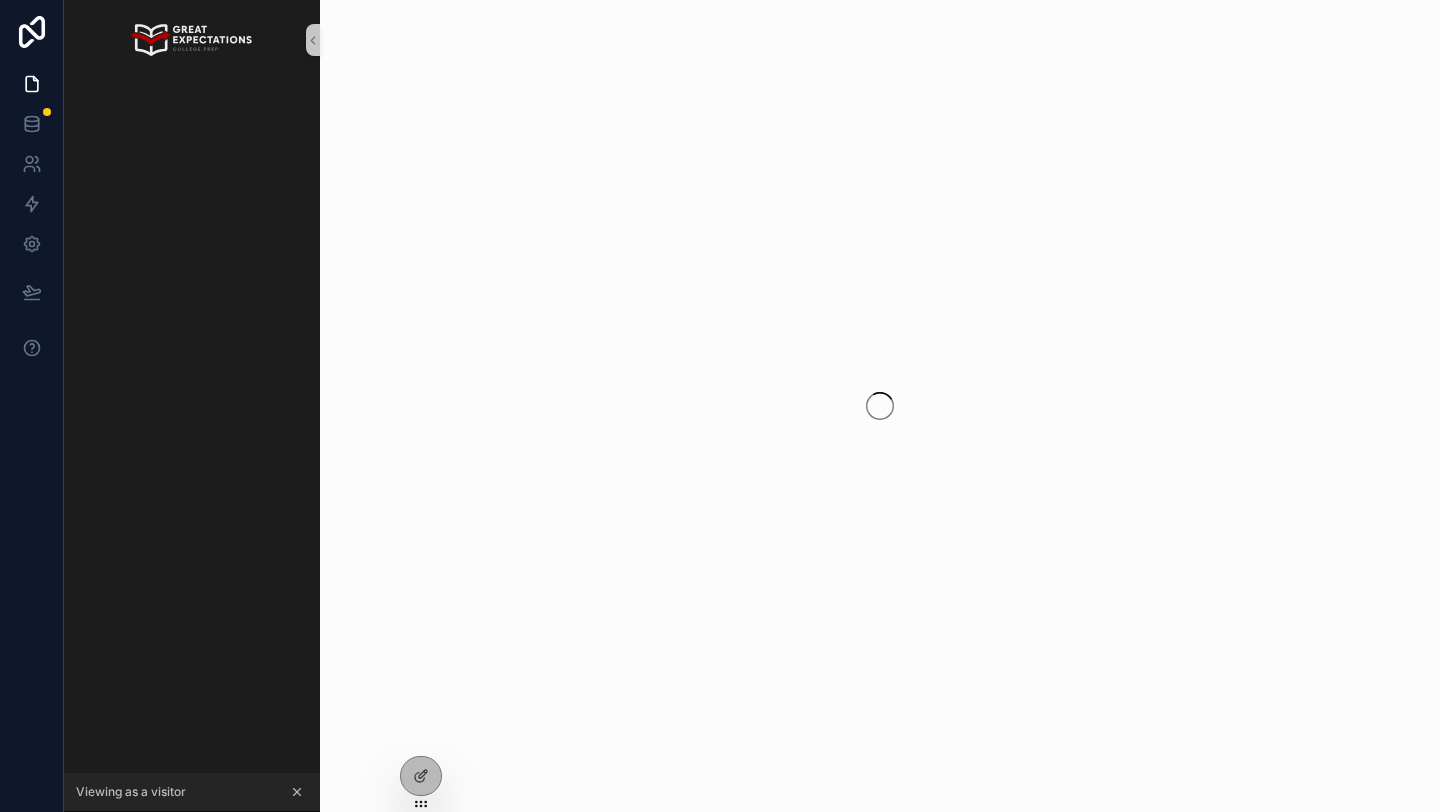 scroll, scrollTop: 0, scrollLeft: 0, axis: both 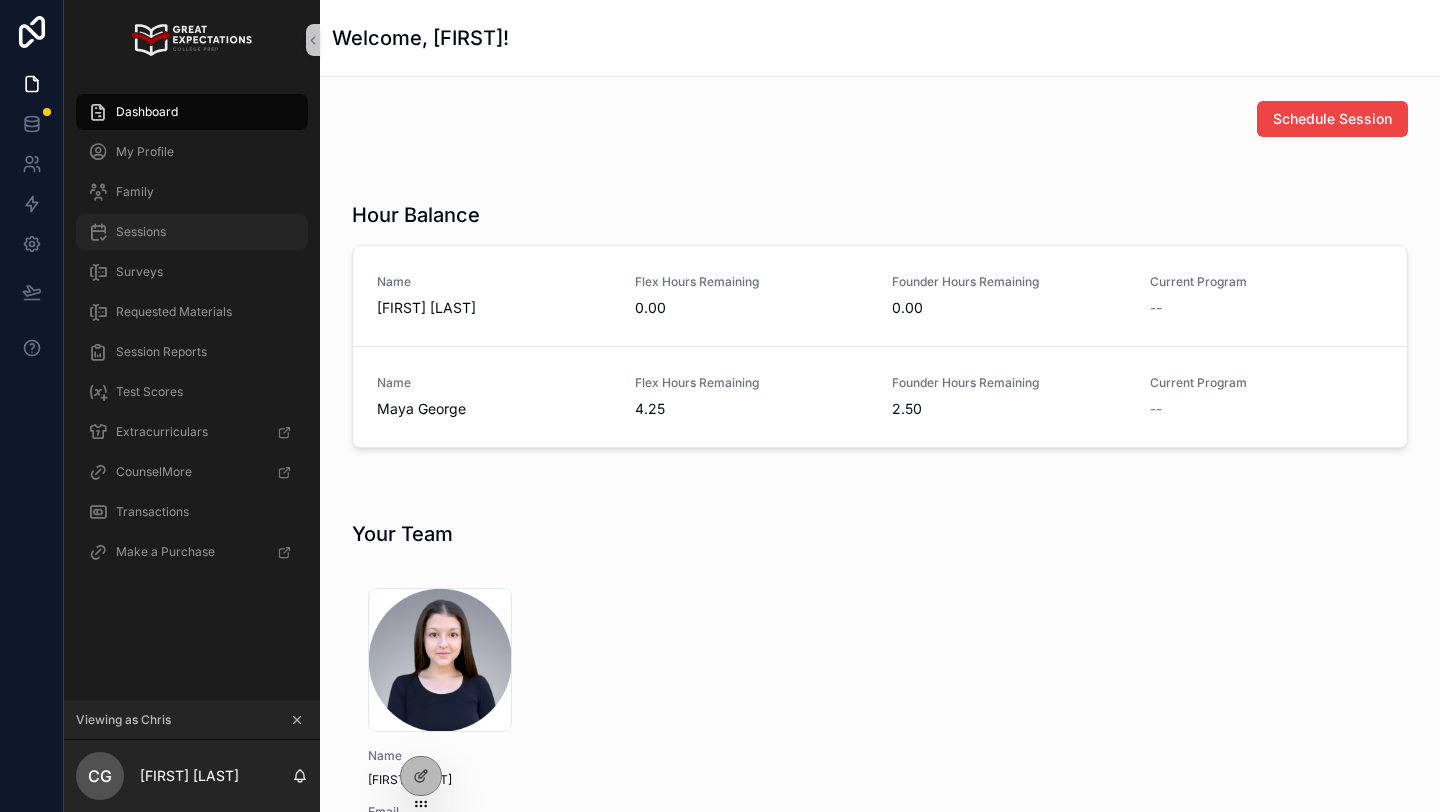 click on "Sessions" at bounding box center (192, 232) 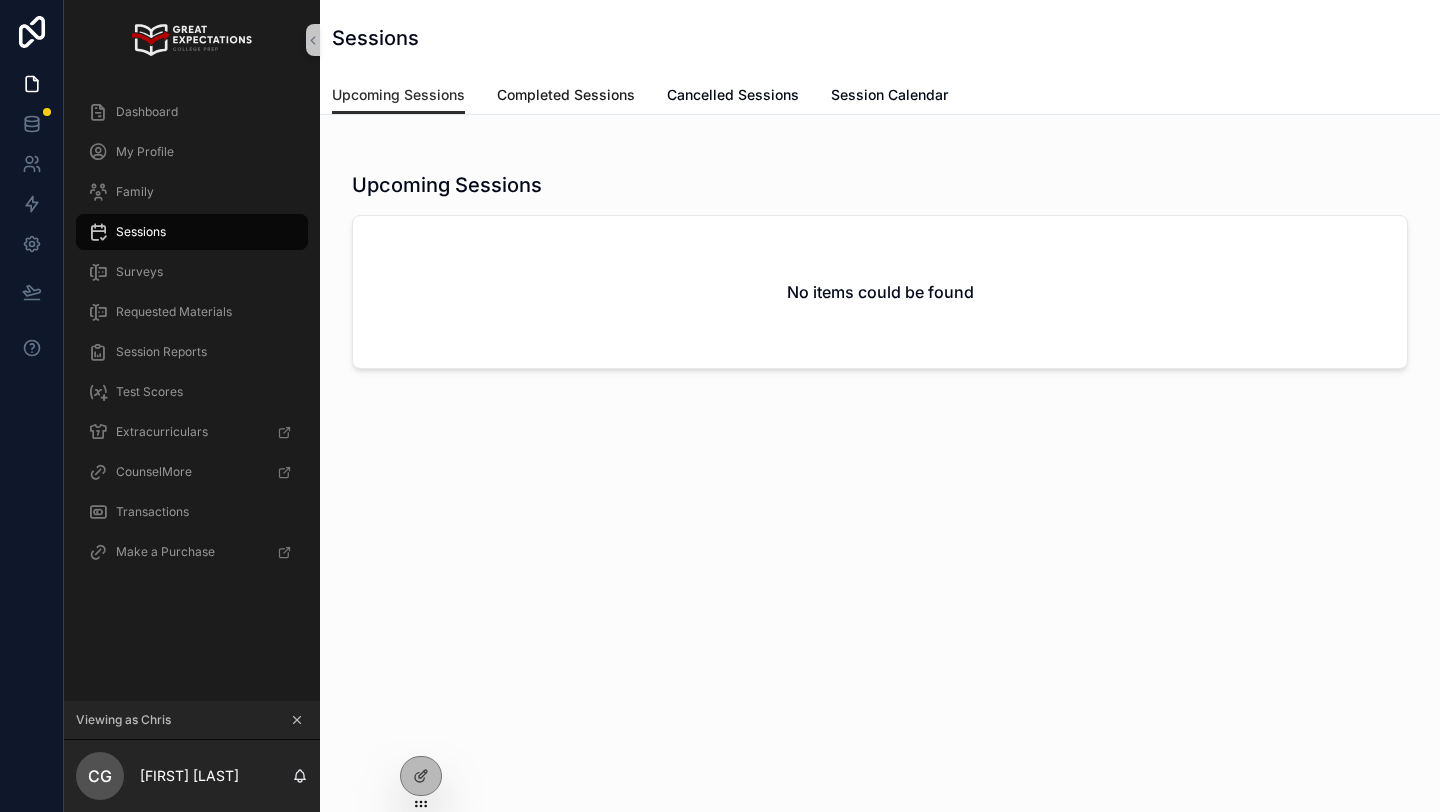 click on "Completed Sessions" at bounding box center [566, 95] 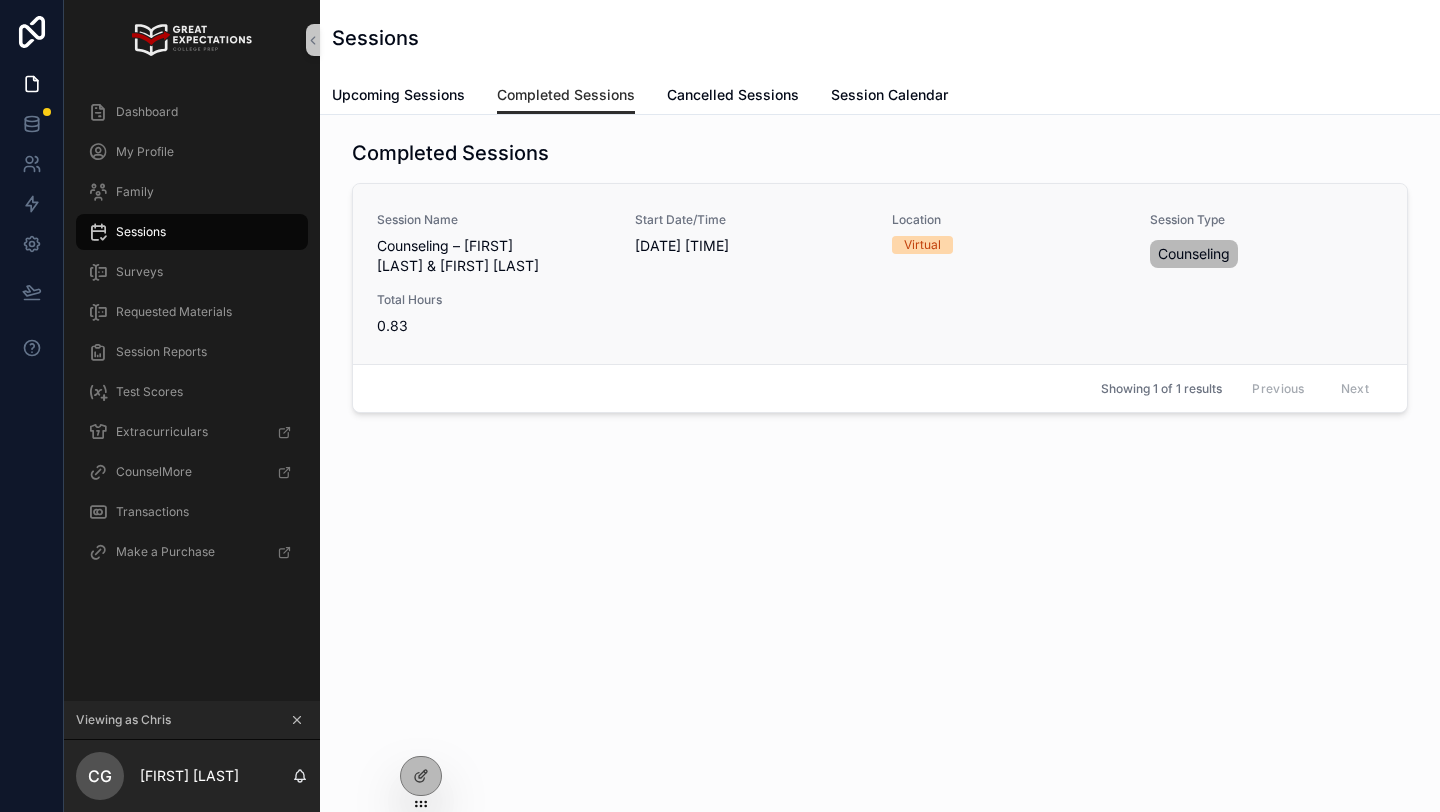 click on "Start Date/Time" at bounding box center (752, 220) 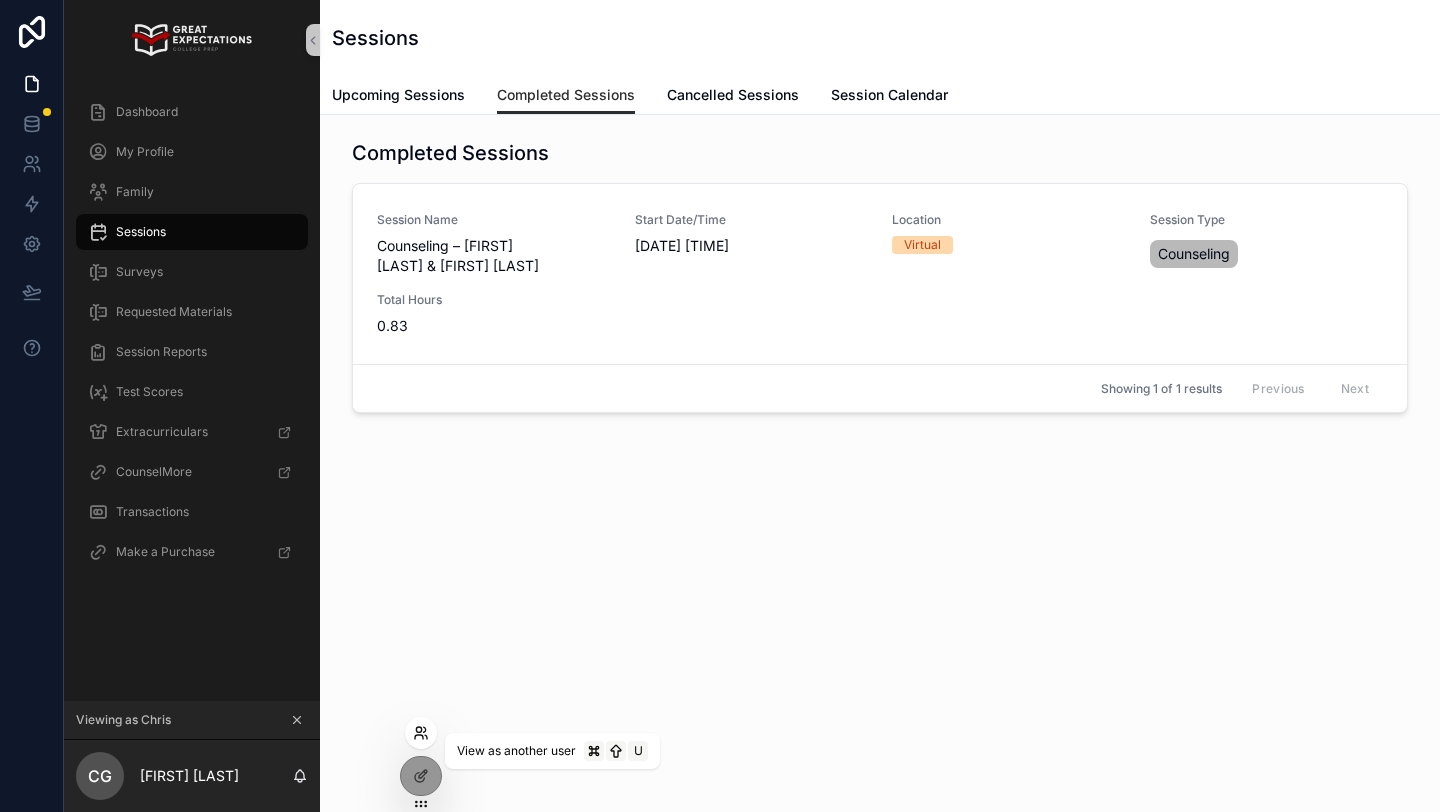 click 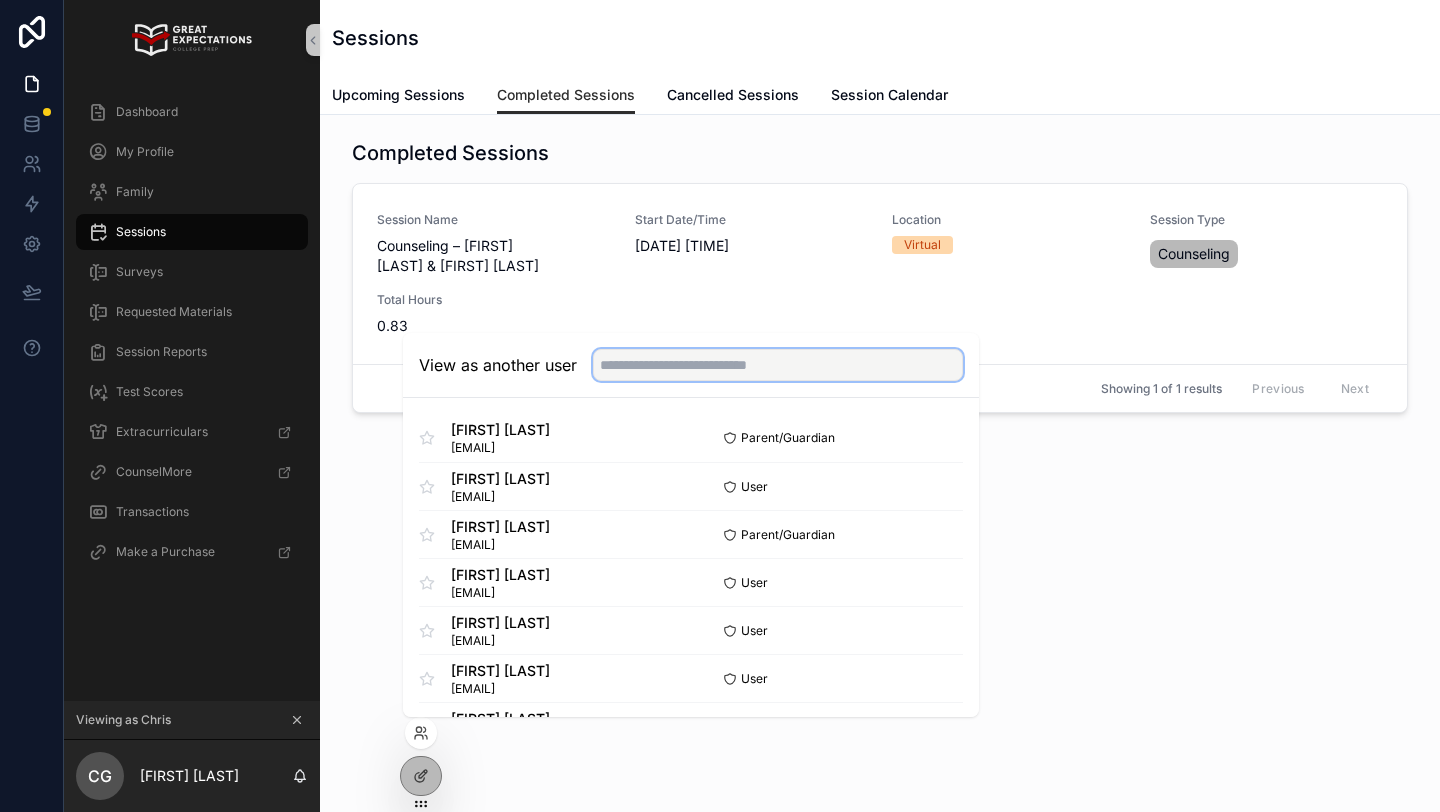 click at bounding box center (778, 365) 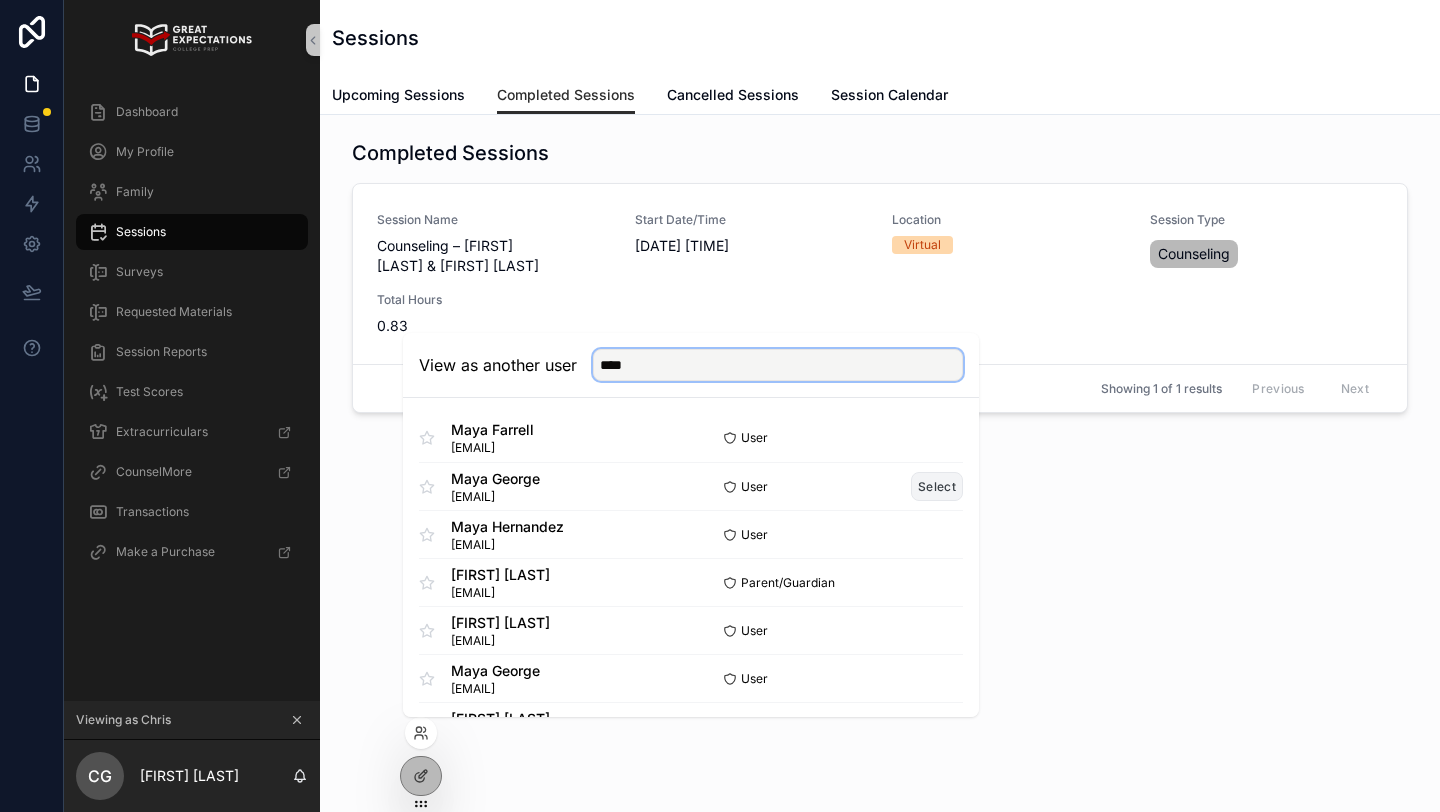 type on "****" 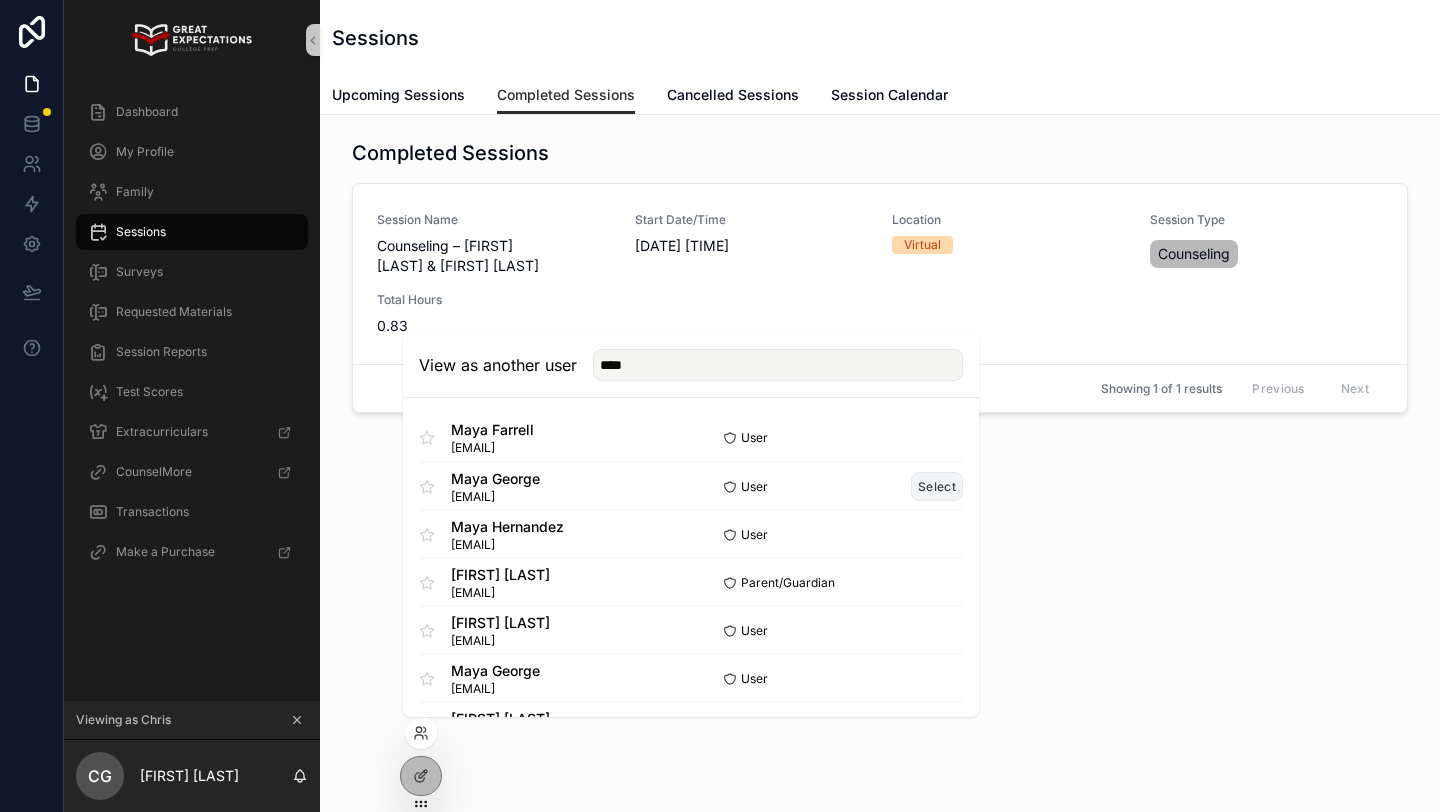 click on "Select" at bounding box center [937, 486] 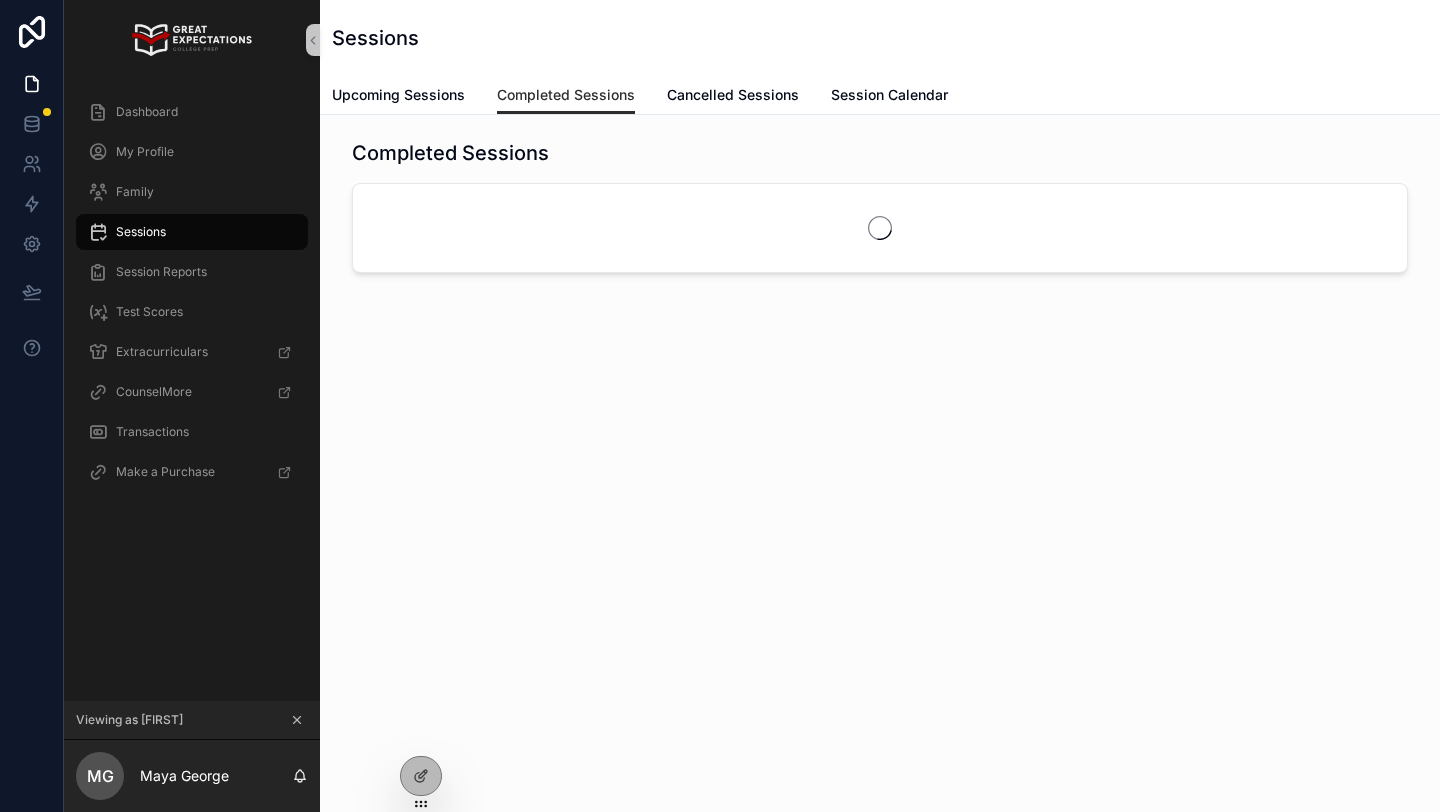 scroll, scrollTop: 0, scrollLeft: 0, axis: both 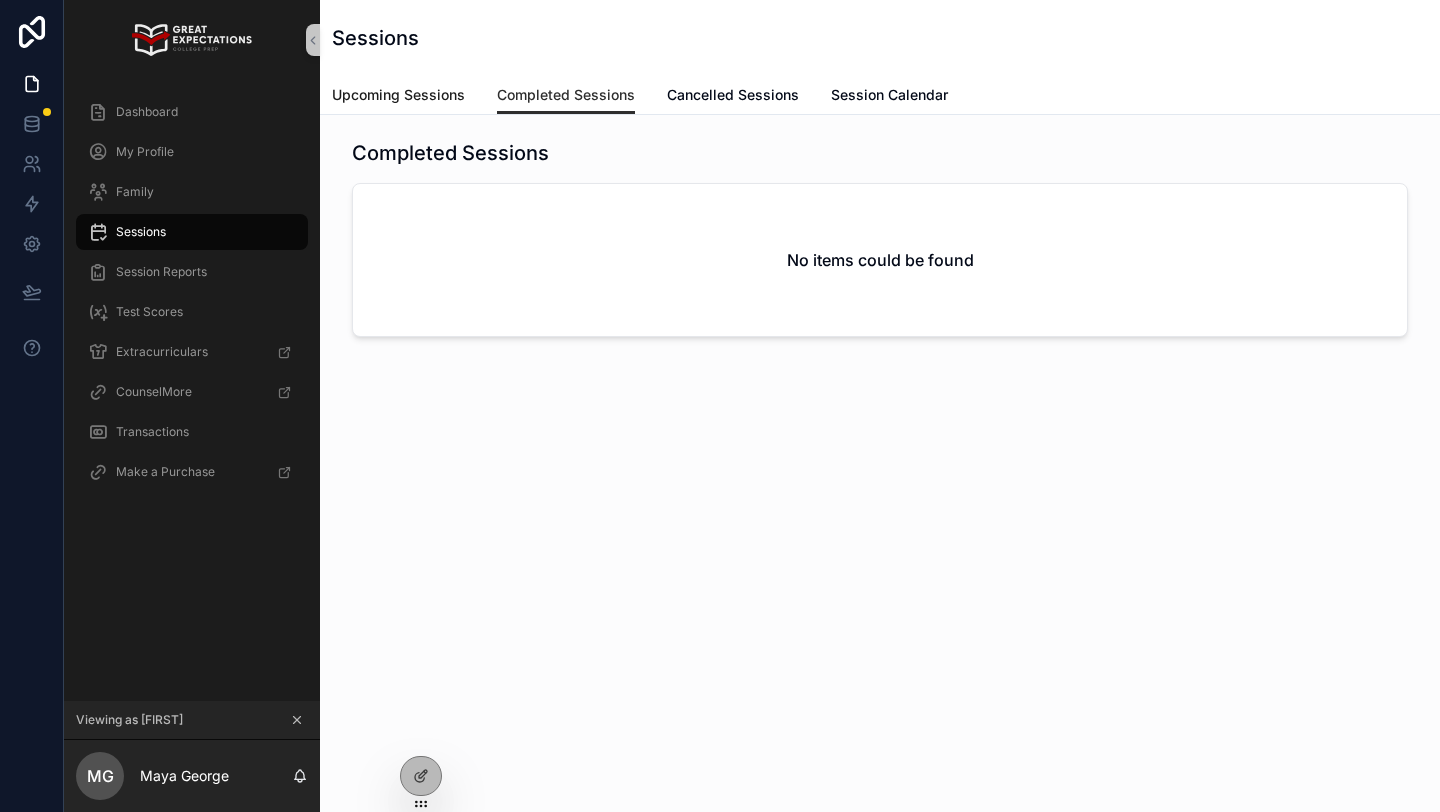 click on "Upcoming Sessions" at bounding box center (398, 95) 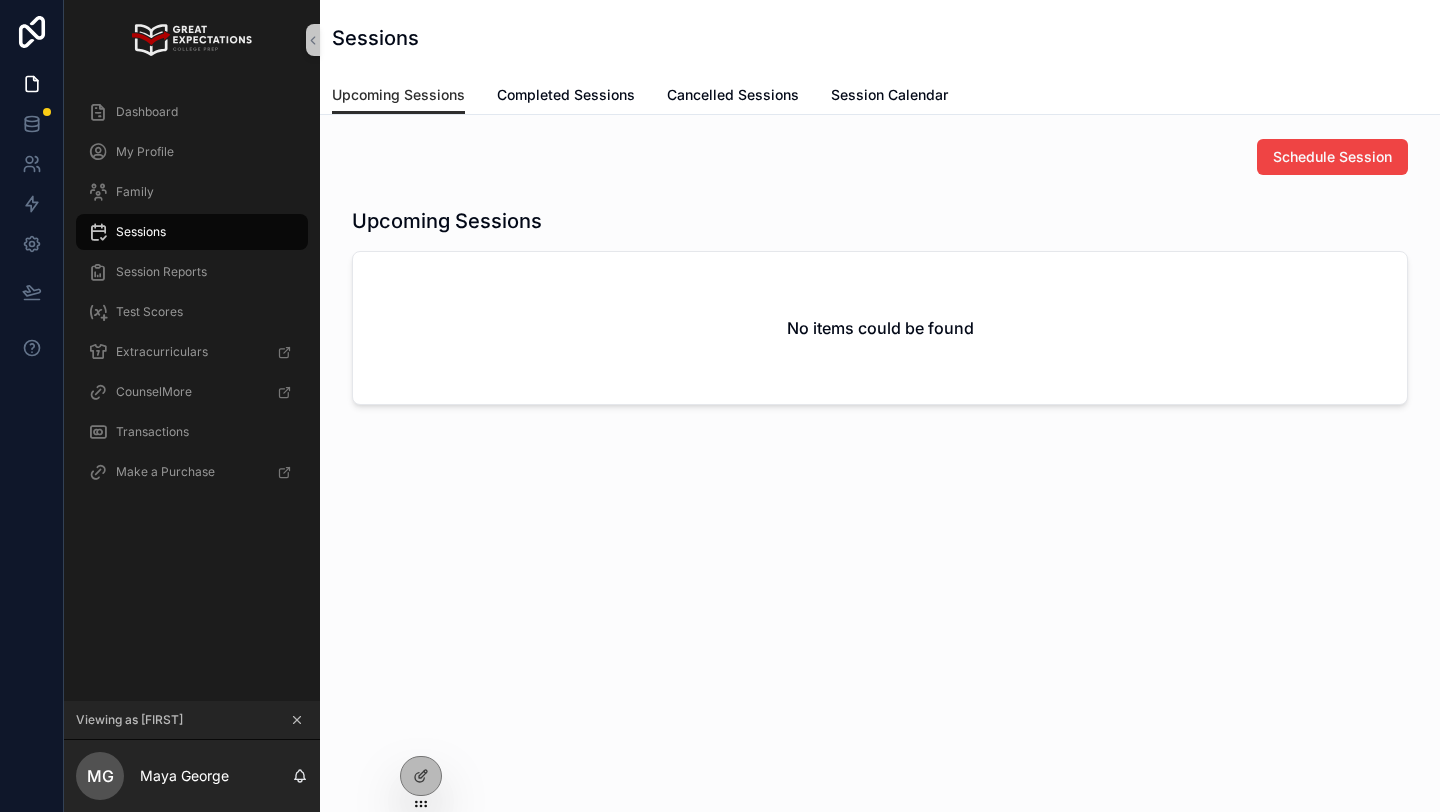 click on "Sessions" at bounding box center [141, 232] 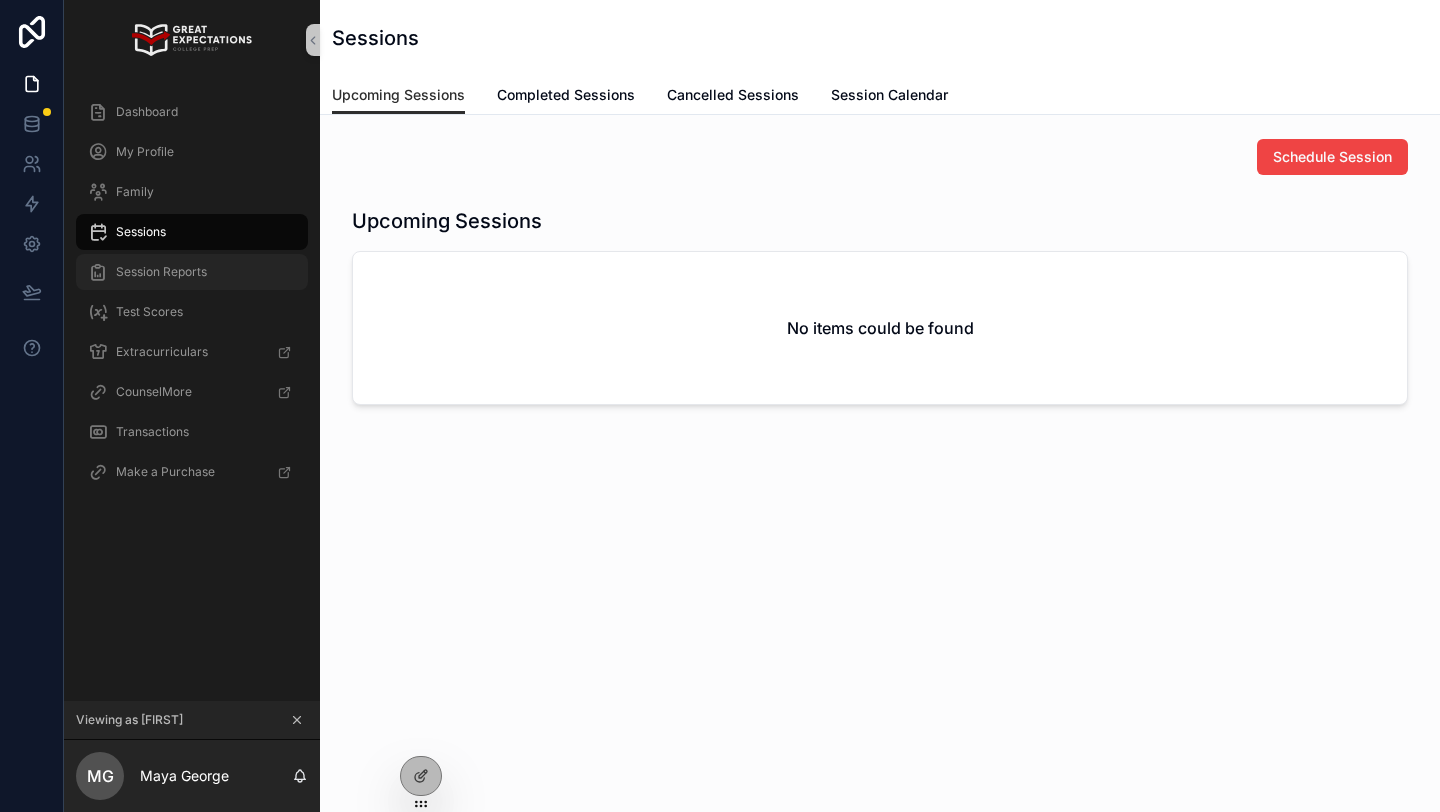 click on "Session Reports" at bounding box center (161, 272) 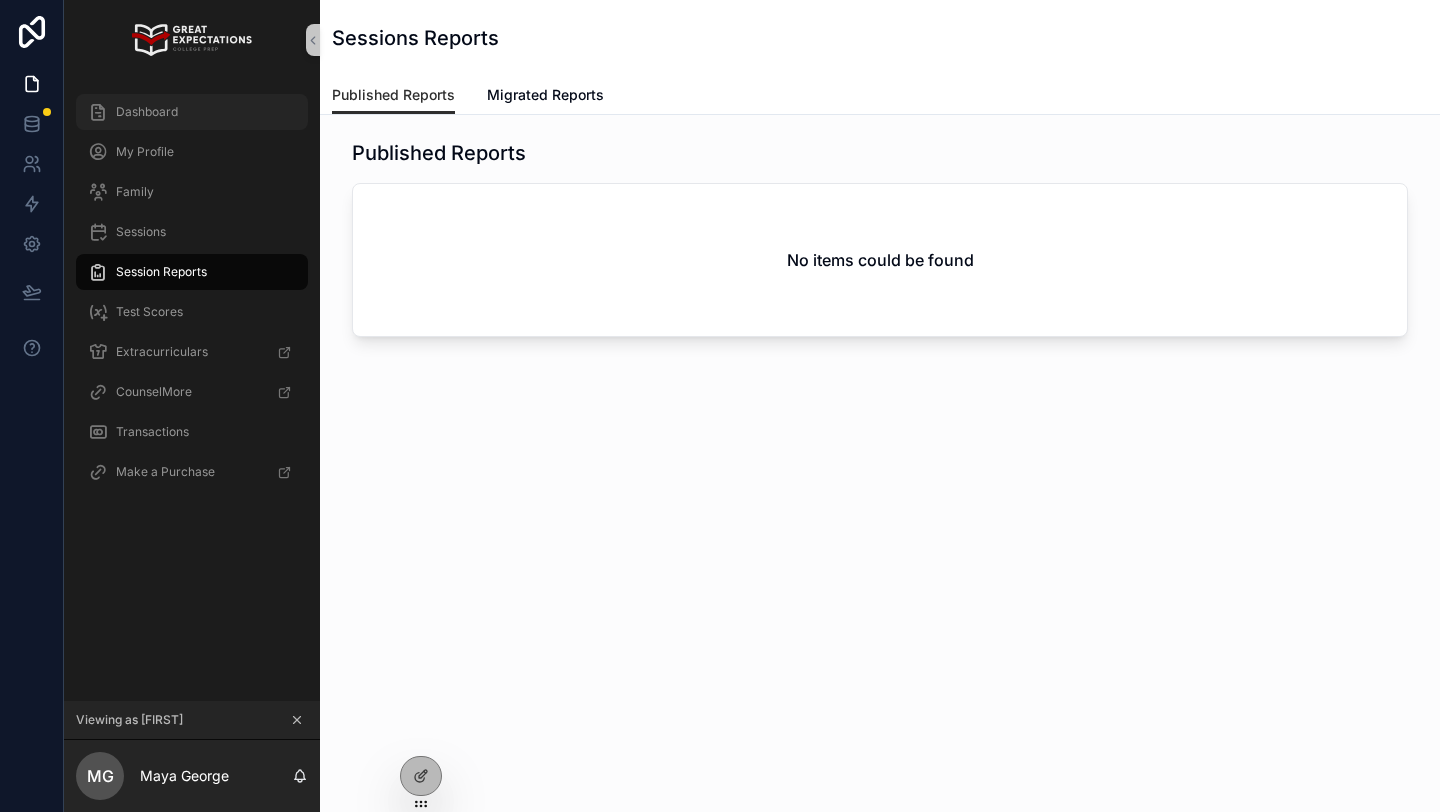 click on "Dashboard" at bounding box center (192, 112) 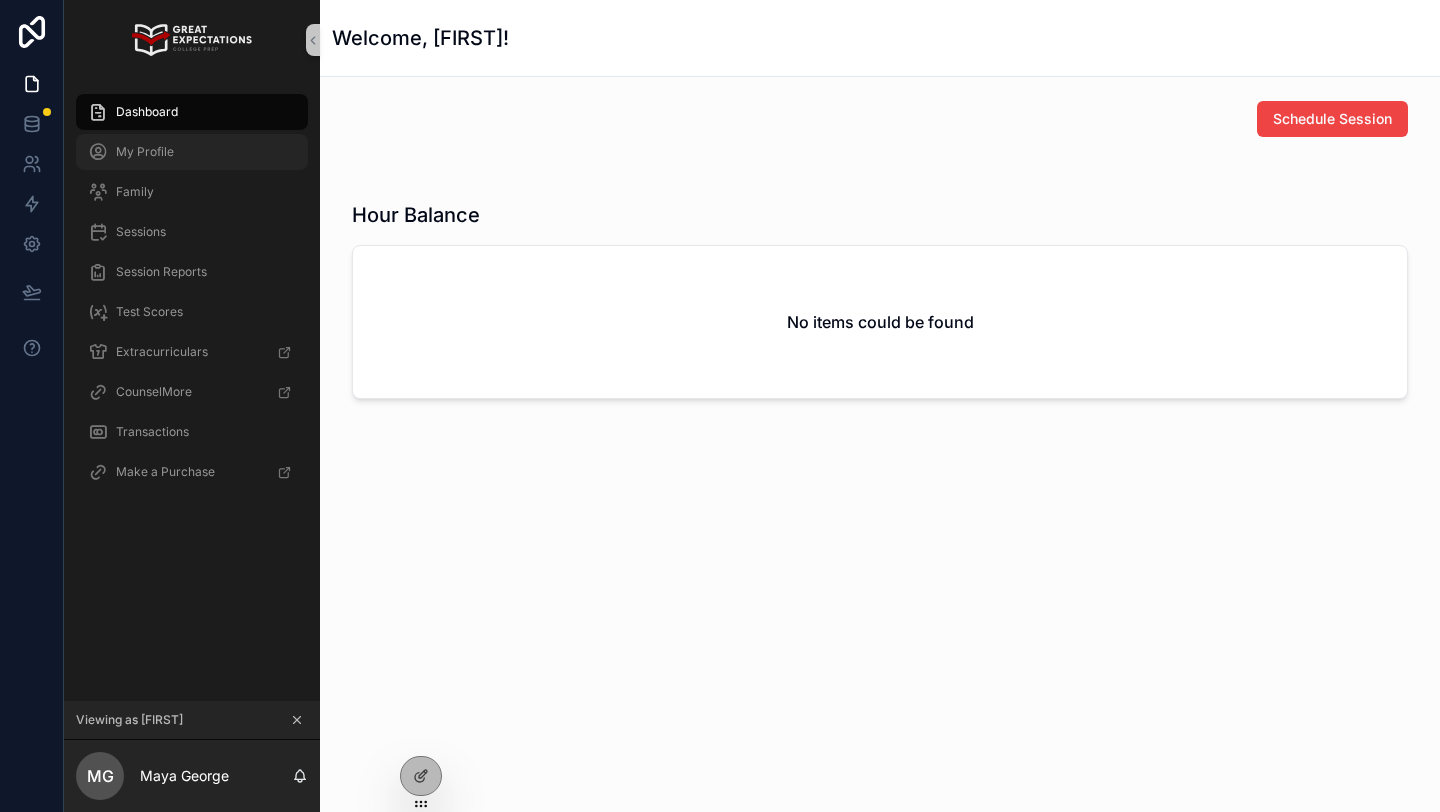 click on "My Profile" at bounding box center [145, 152] 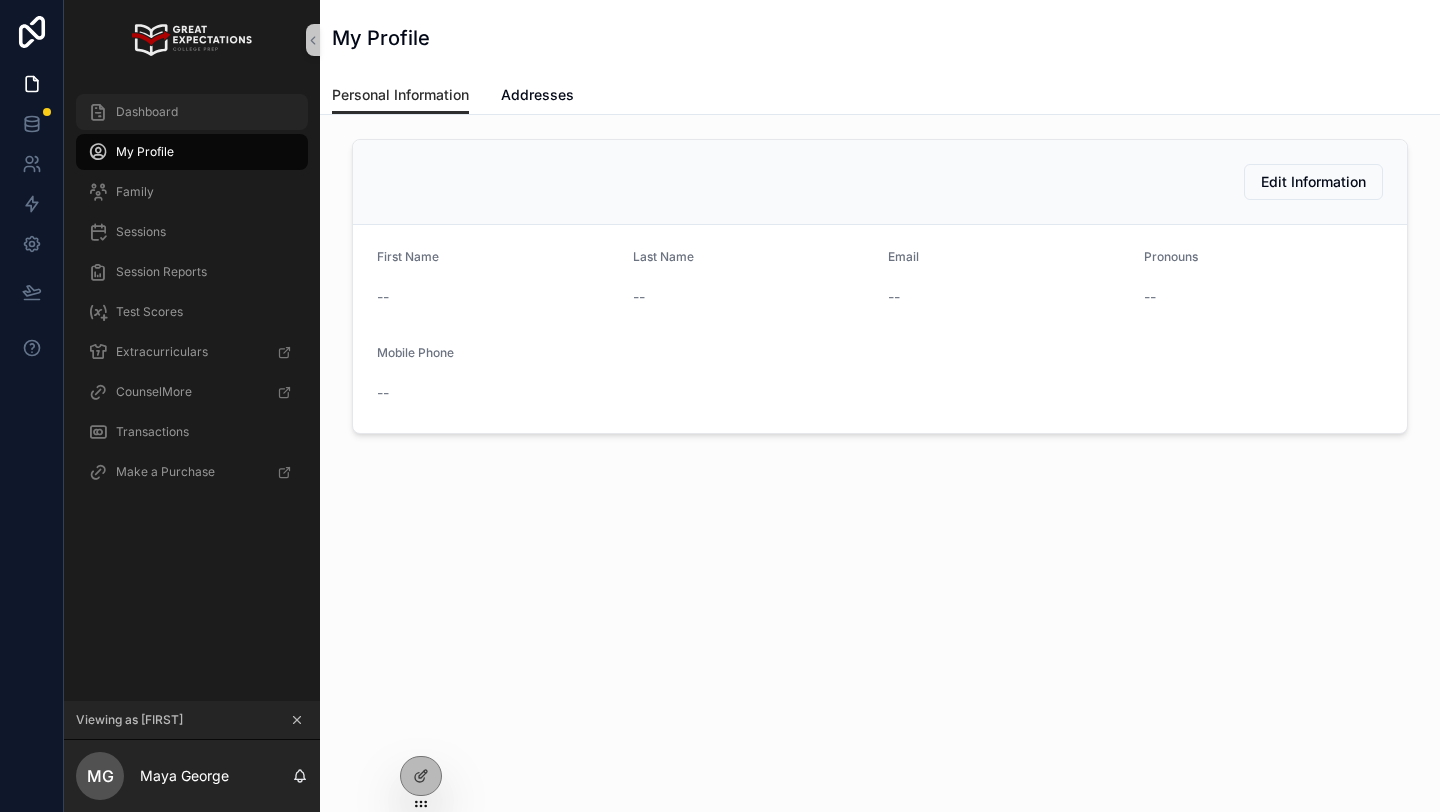 click on "Dashboard" at bounding box center (147, 112) 